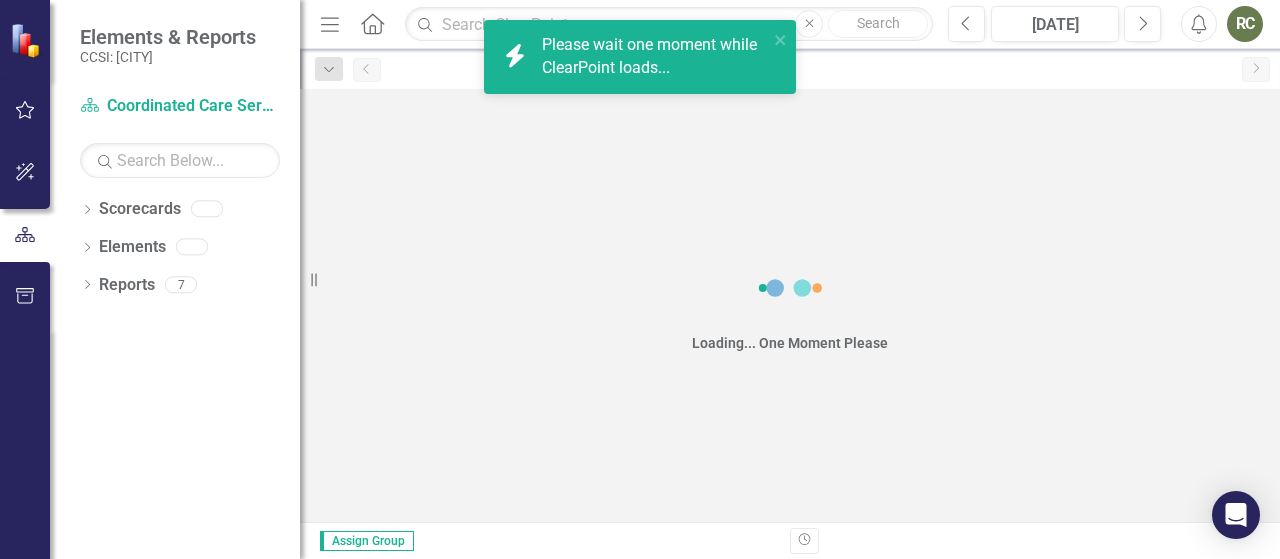 scroll, scrollTop: 0, scrollLeft: 0, axis: both 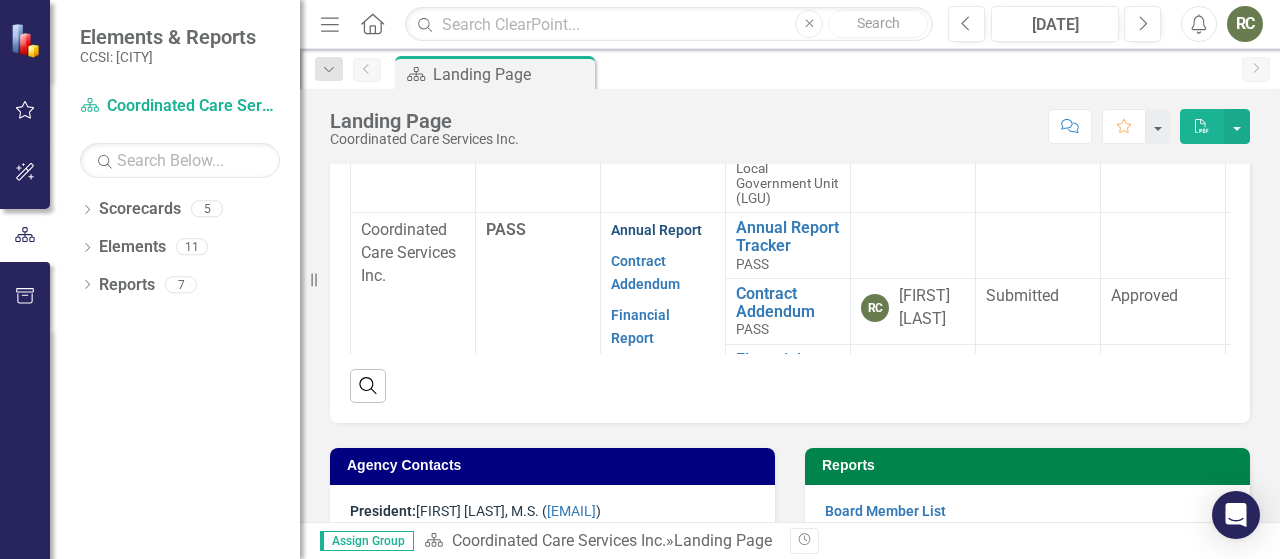 click on "Annual Report" at bounding box center (656, 230) 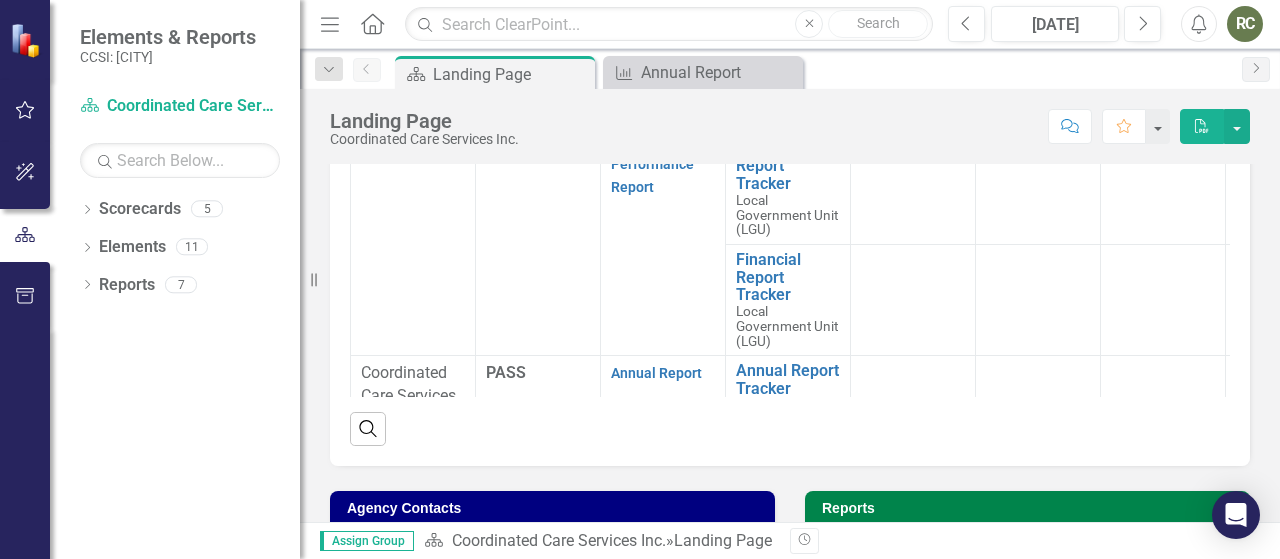 scroll, scrollTop: 900, scrollLeft: 0, axis: vertical 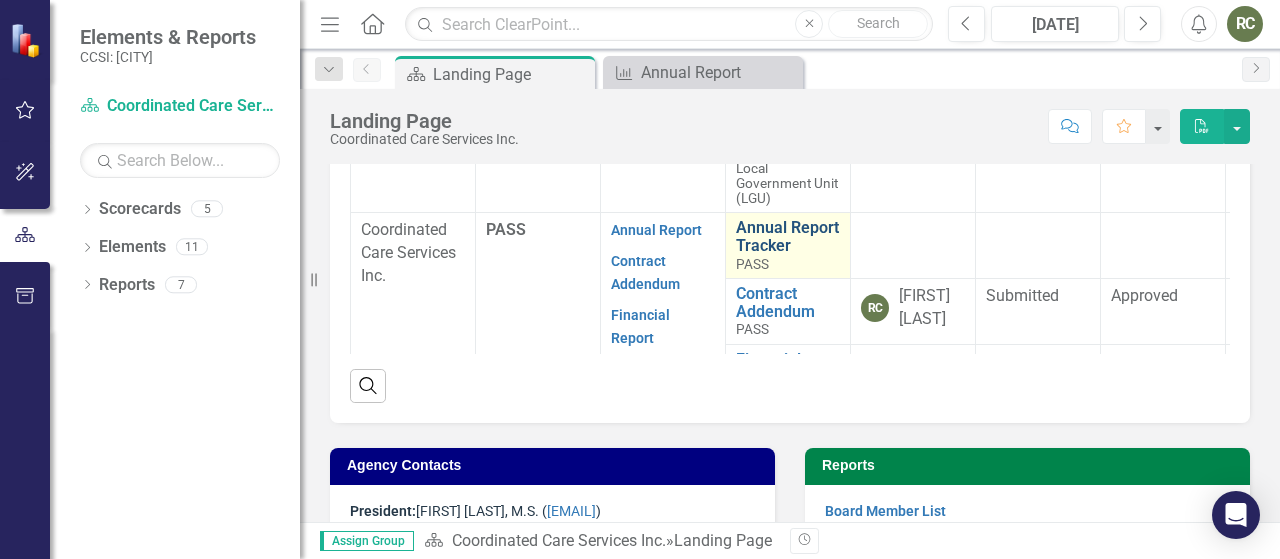click on "Annual Report Tracker" at bounding box center (788, 236) 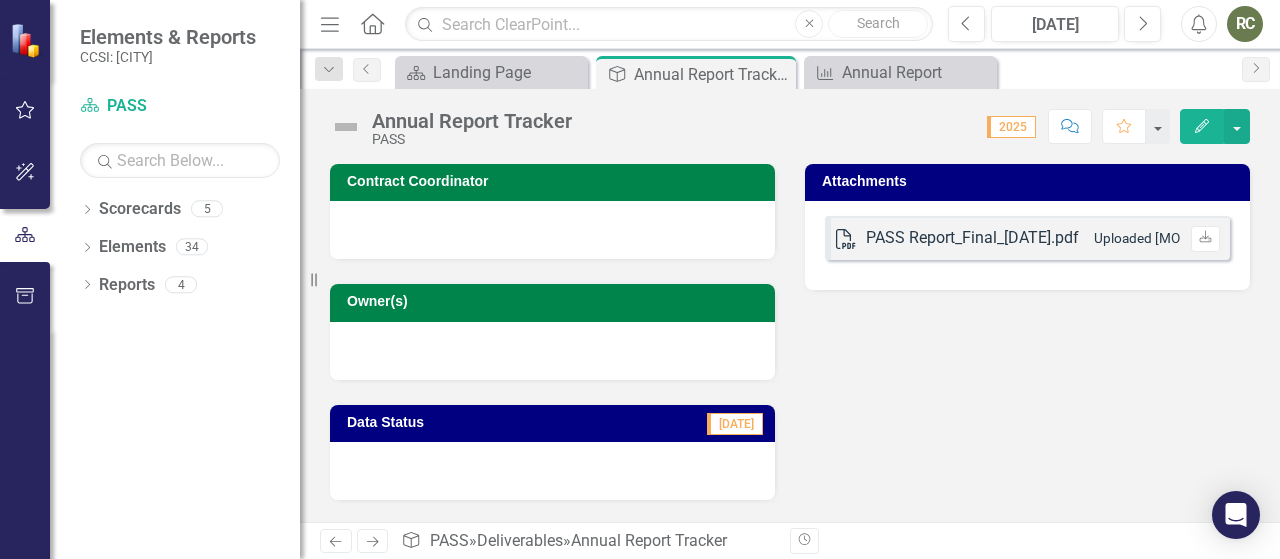 click on "Next" 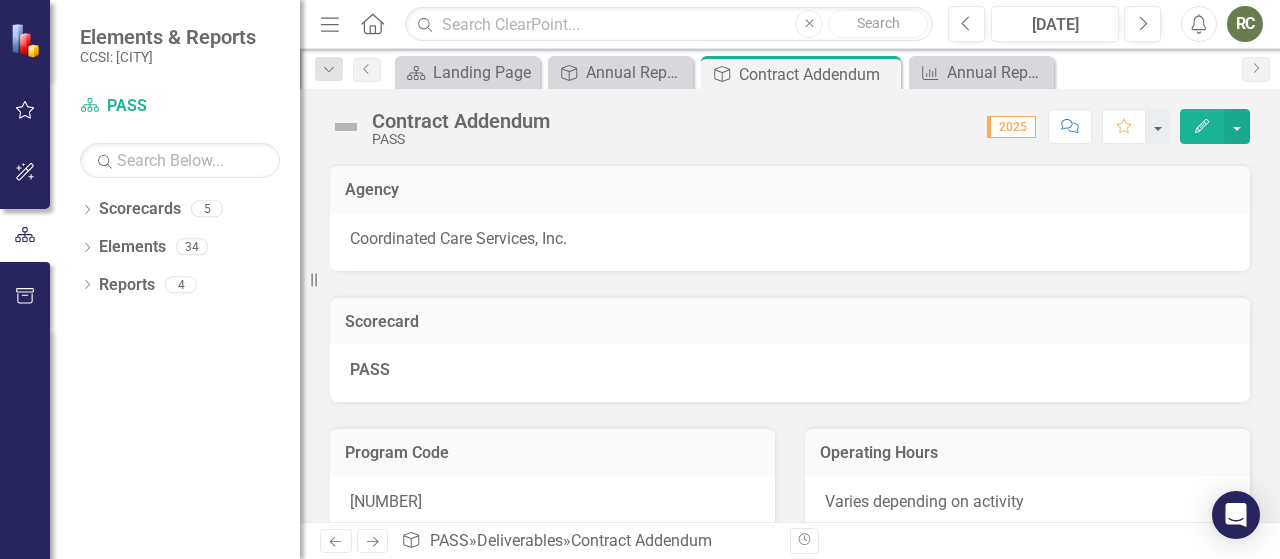 click on "Previous" 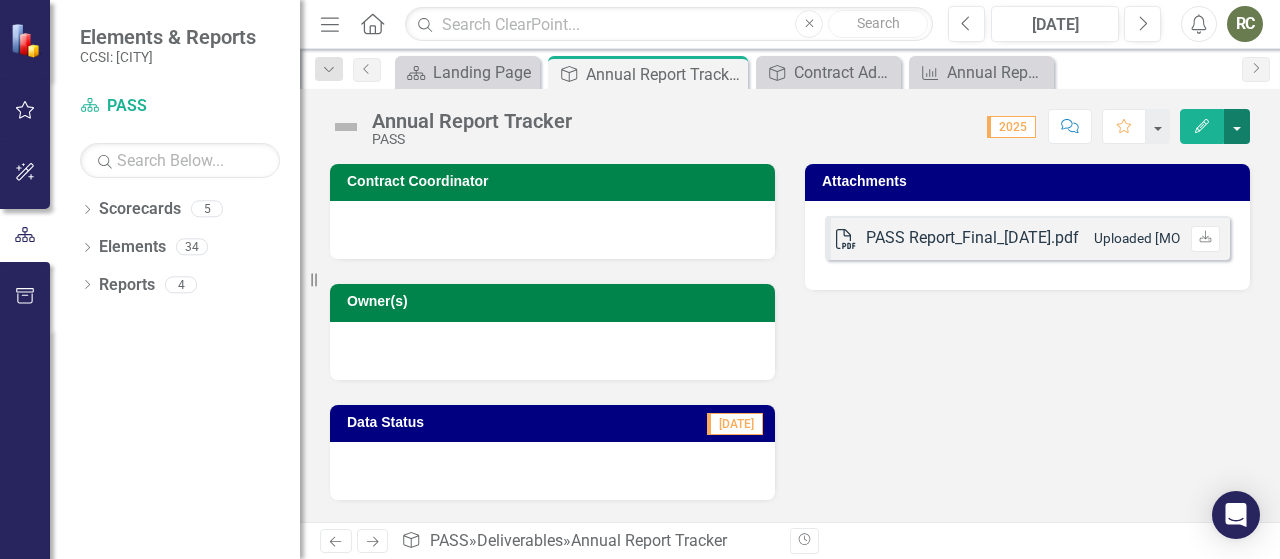 click at bounding box center (1237, 126) 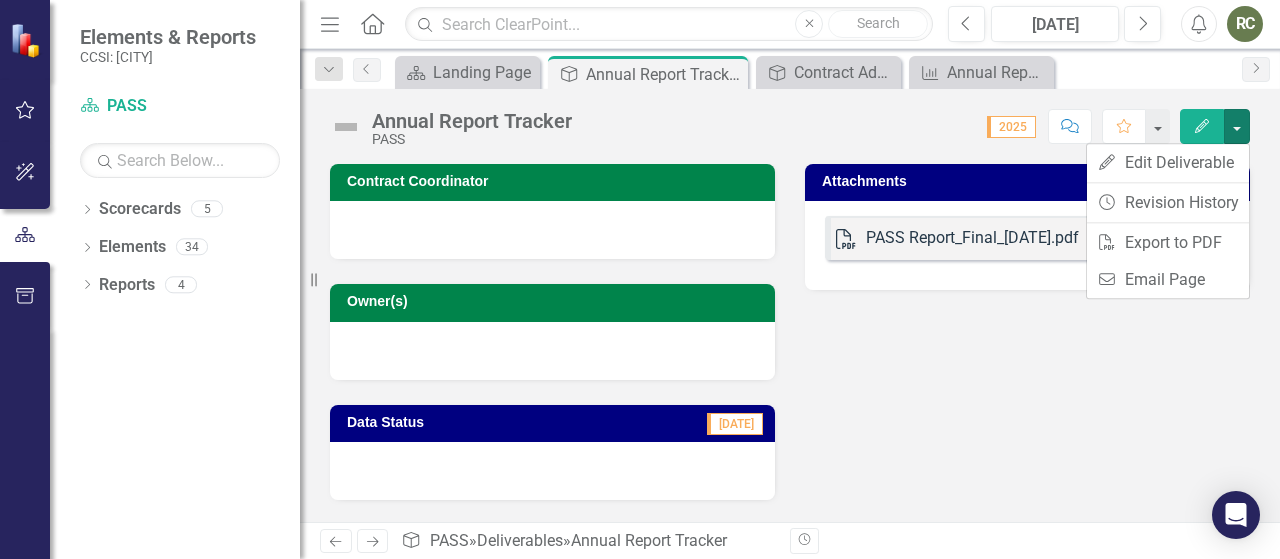 click on "Contract Coordinator Owner(s) Data Status [DATE] Attachments PDF PASS Report_Final_[DATE].pdf Uploaded [MONTH] [DAY], [YEAR] [TIME] Download" at bounding box center (790, 319) 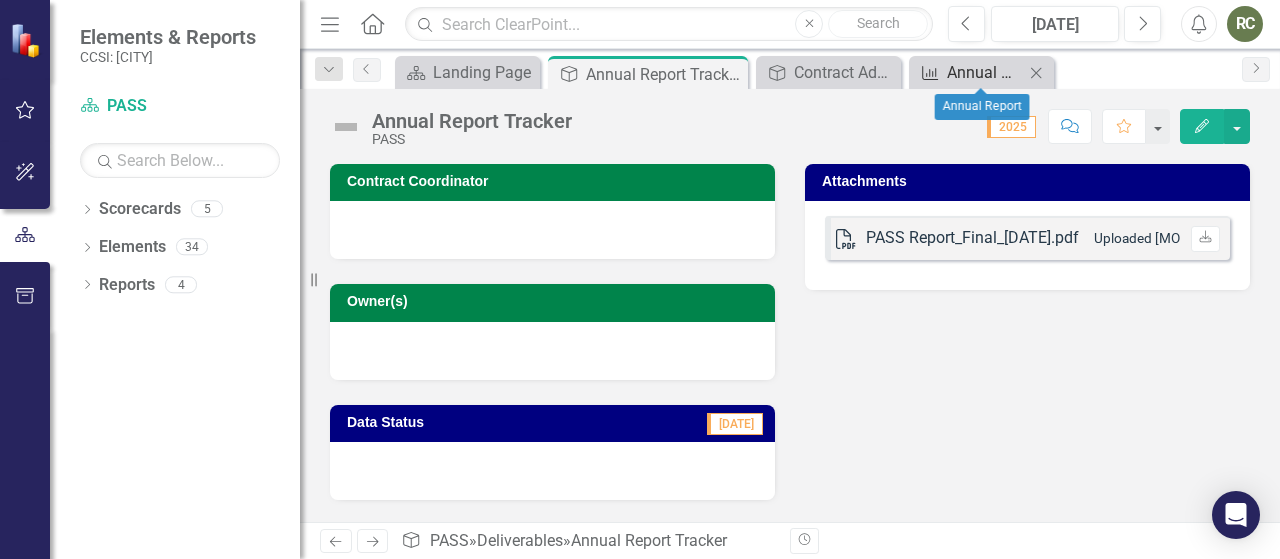 click on "Annual Report" at bounding box center [985, 72] 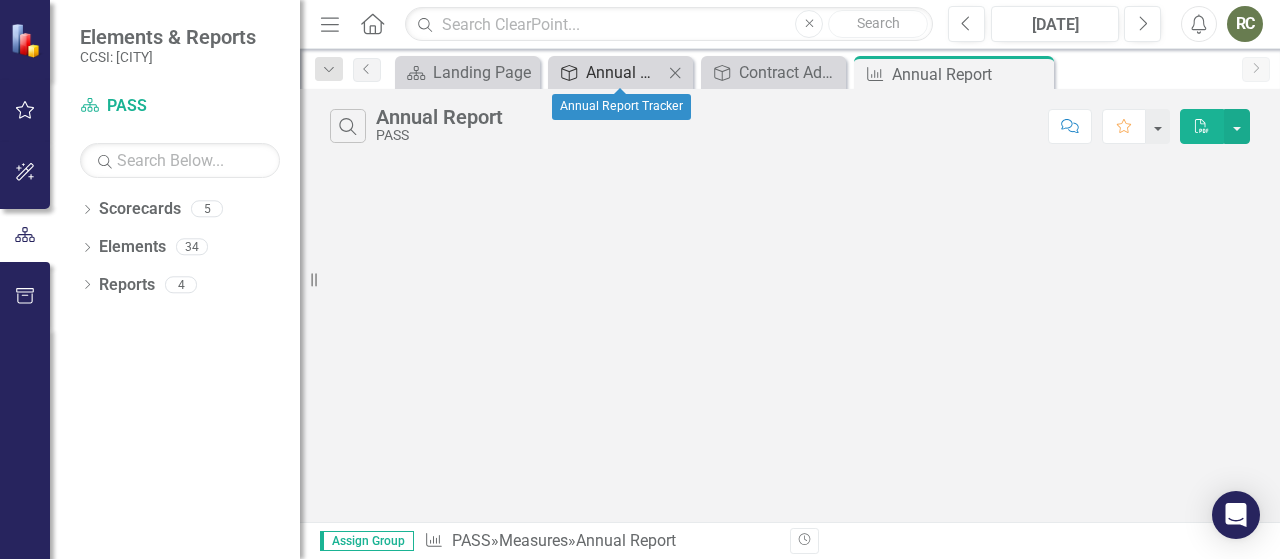 click on "Annual Report Tracker" at bounding box center [624, 72] 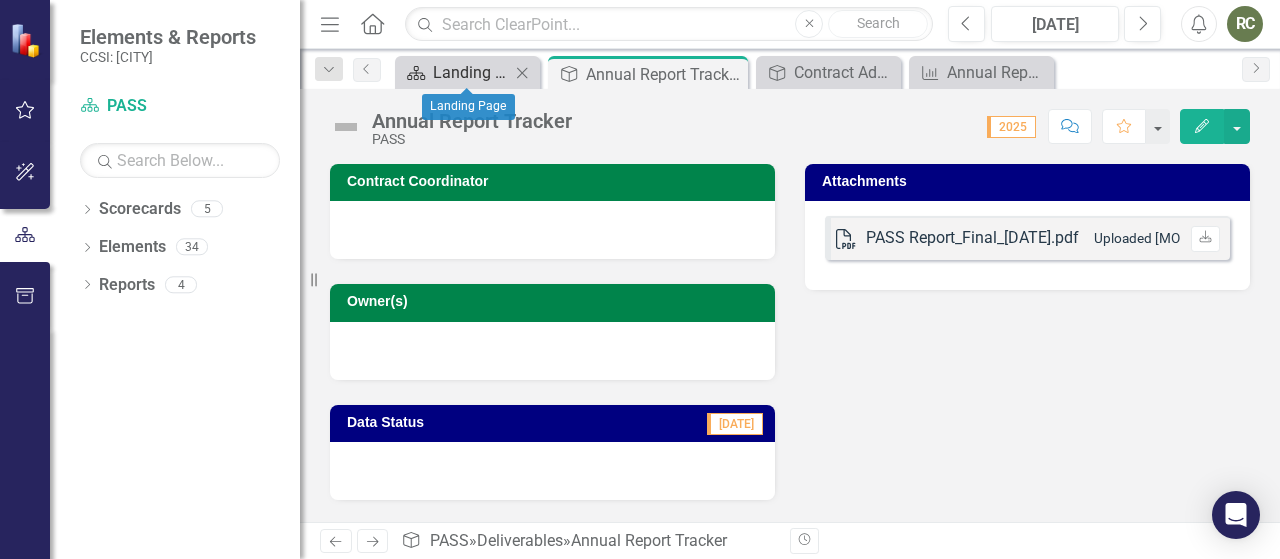 click on "Landing Page" at bounding box center (471, 72) 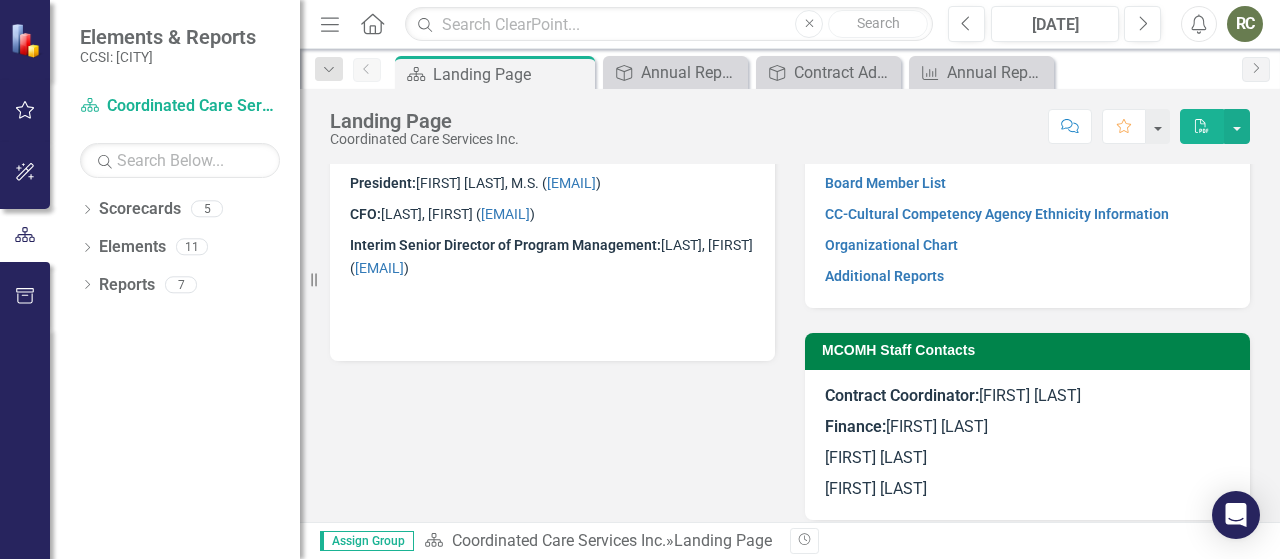 scroll, scrollTop: 1258, scrollLeft: 0, axis: vertical 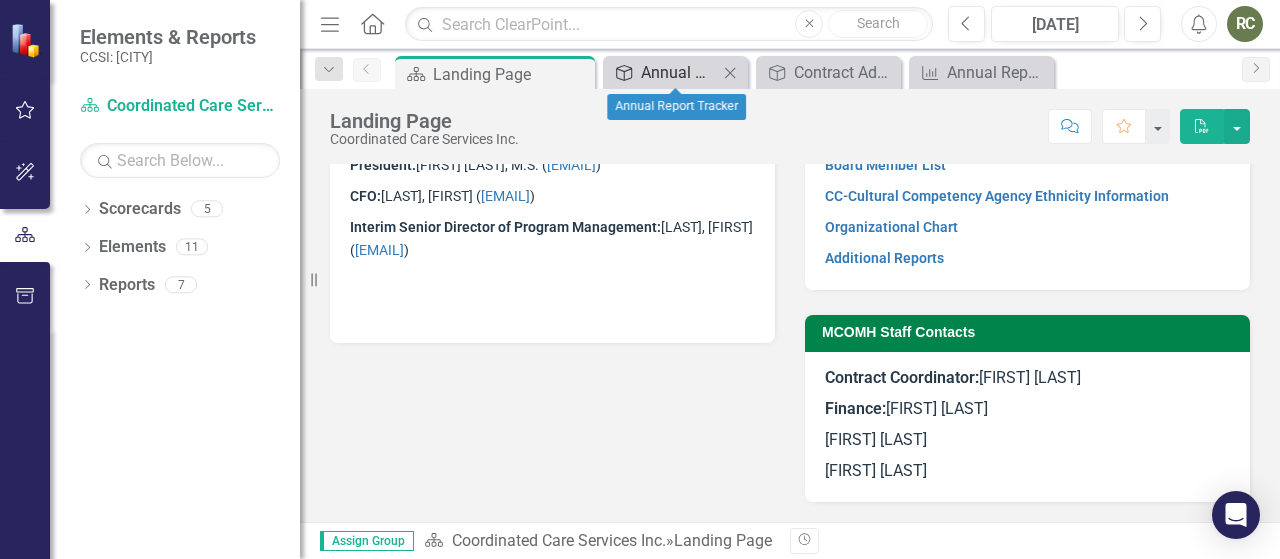 click on "Annual Report Tracker" at bounding box center [679, 72] 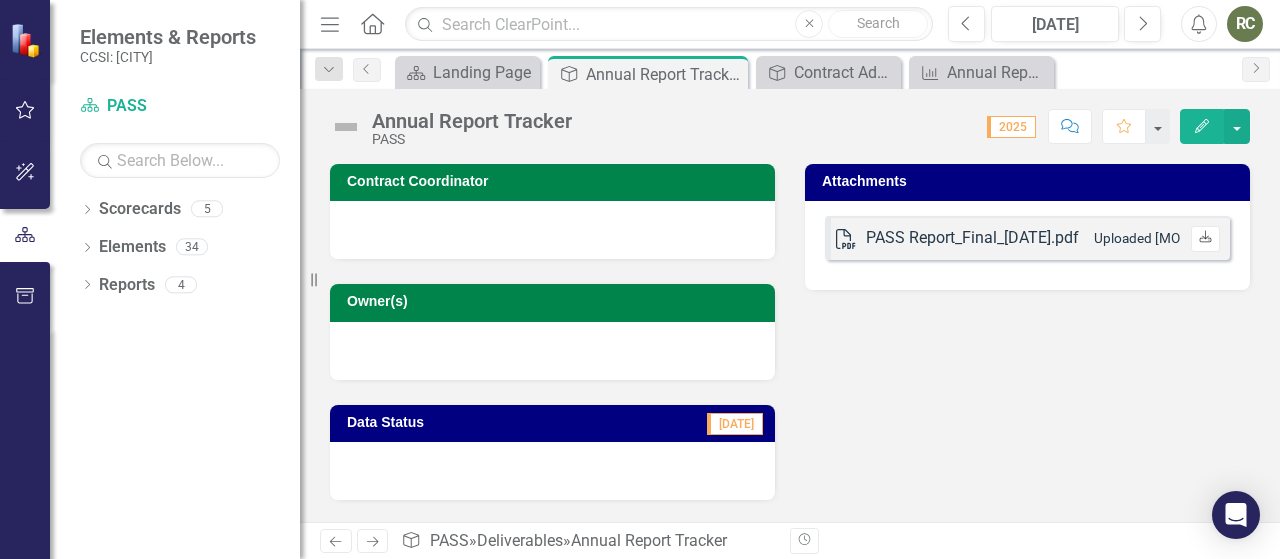 click on "Download" 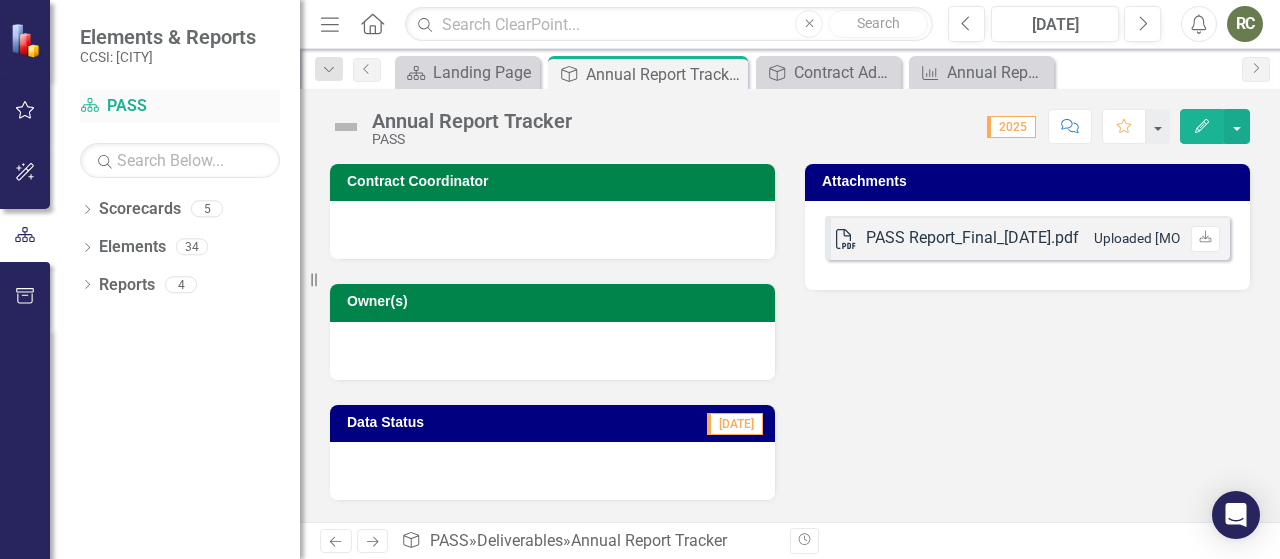 click on "Scorecard PASS" at bounding box center [180, 106] 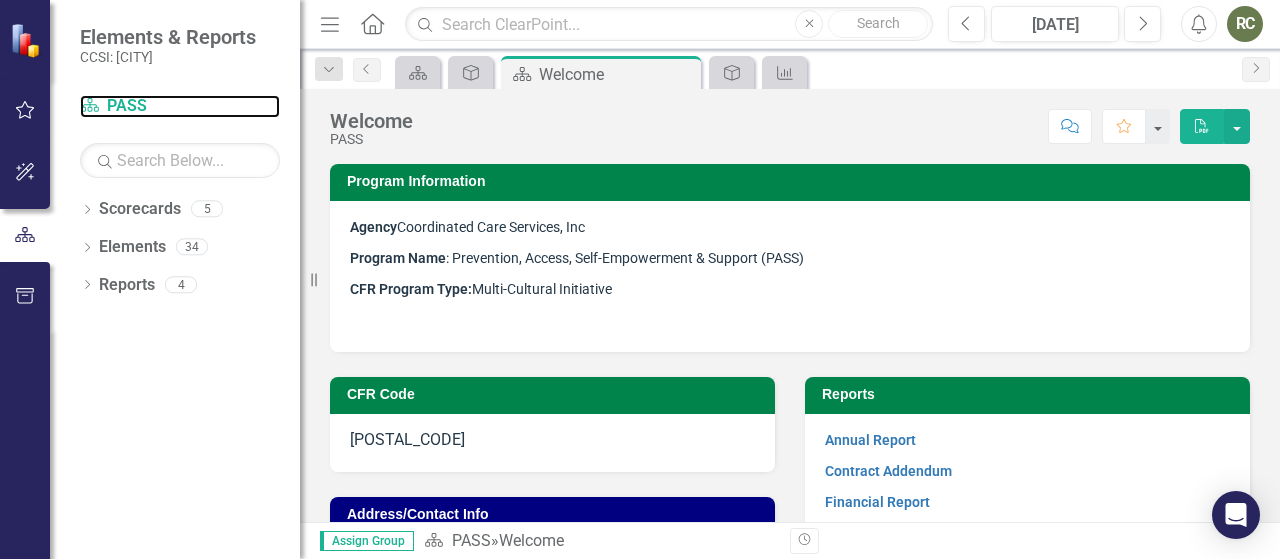 scroll, scrollTop: 173, scrollLeft: 0, axis: vertical 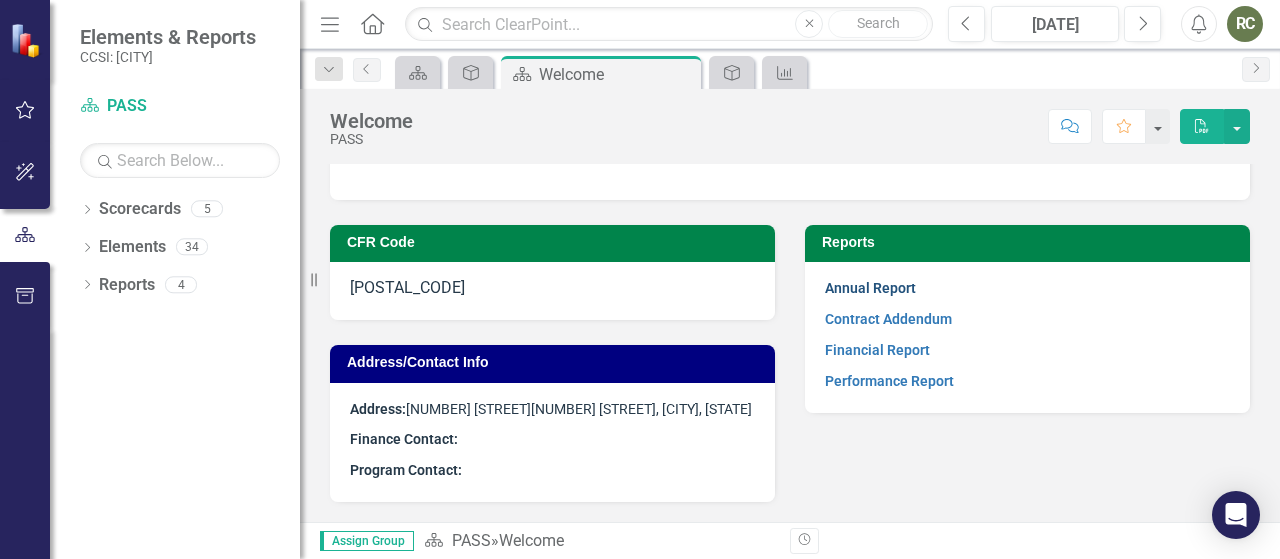 click on "Annual Report" at bounding box center [870, 288] 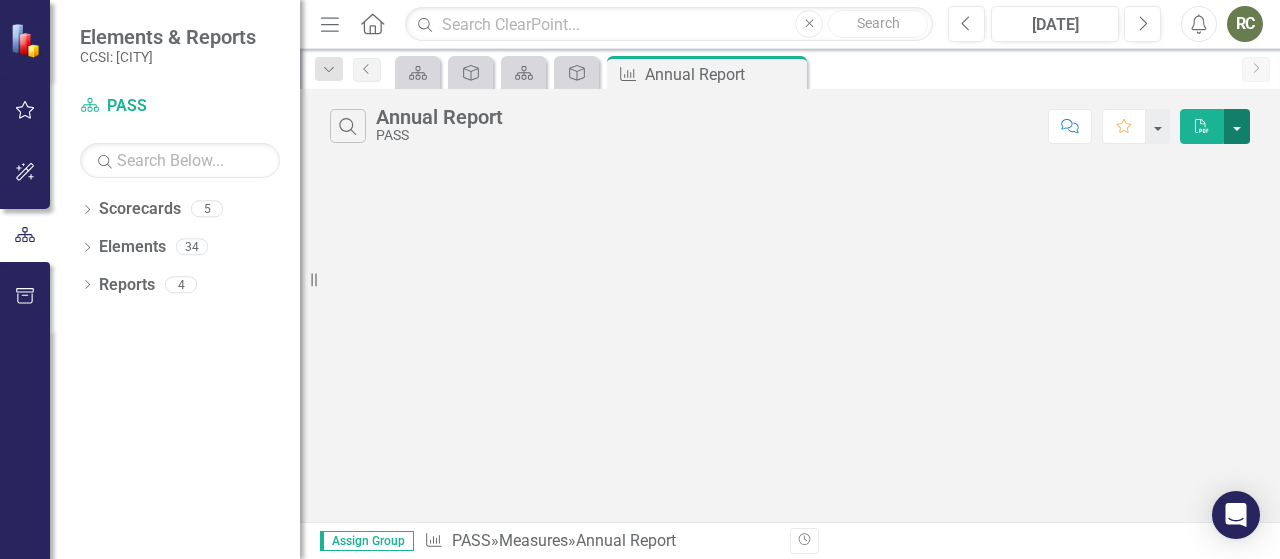click at bounding box center (1237, 126) 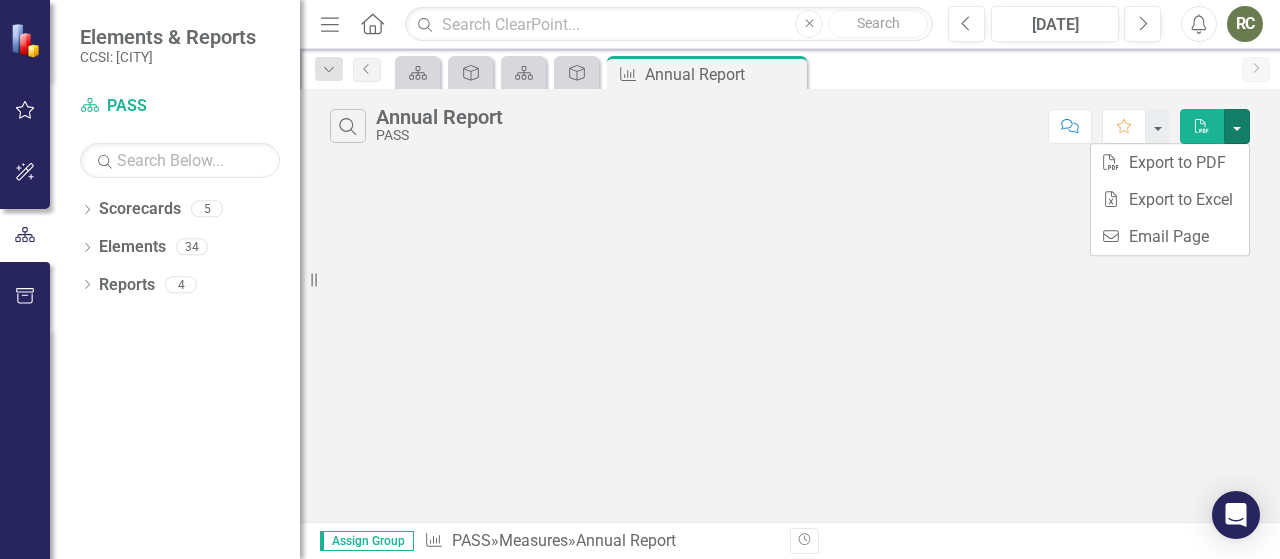 click on "Search Annual Report PASS Comment Favorite PDF" at bounding box center [790, 305] 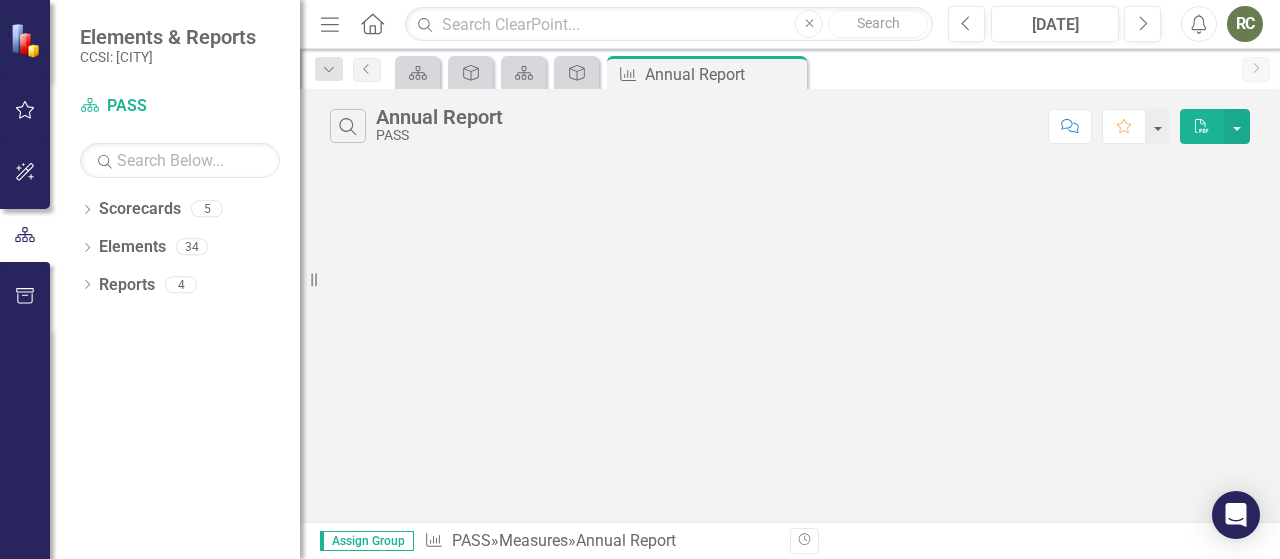 click on "PDF" 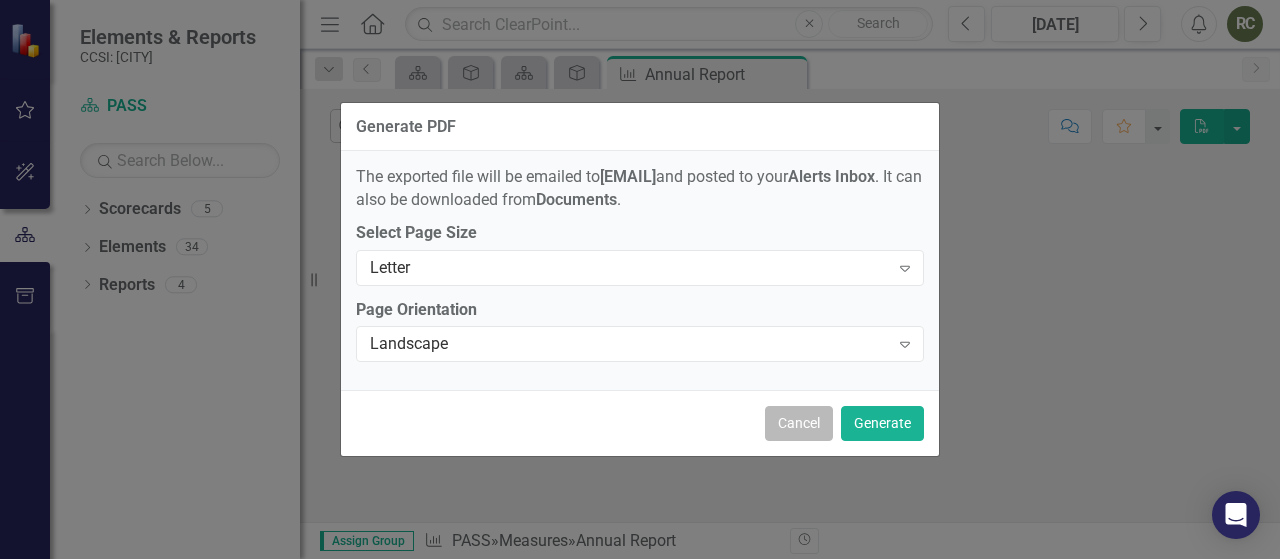 click on "Cancel" at bounding box center (799, 423) 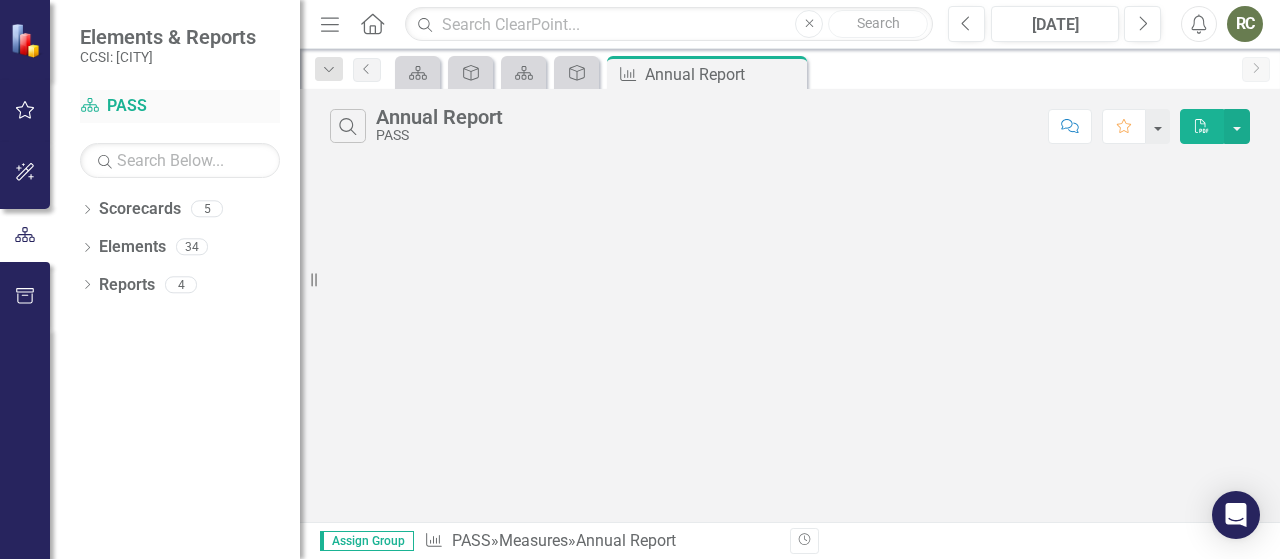 click on "Scorecard PASS" at bounding box center [180, 106] 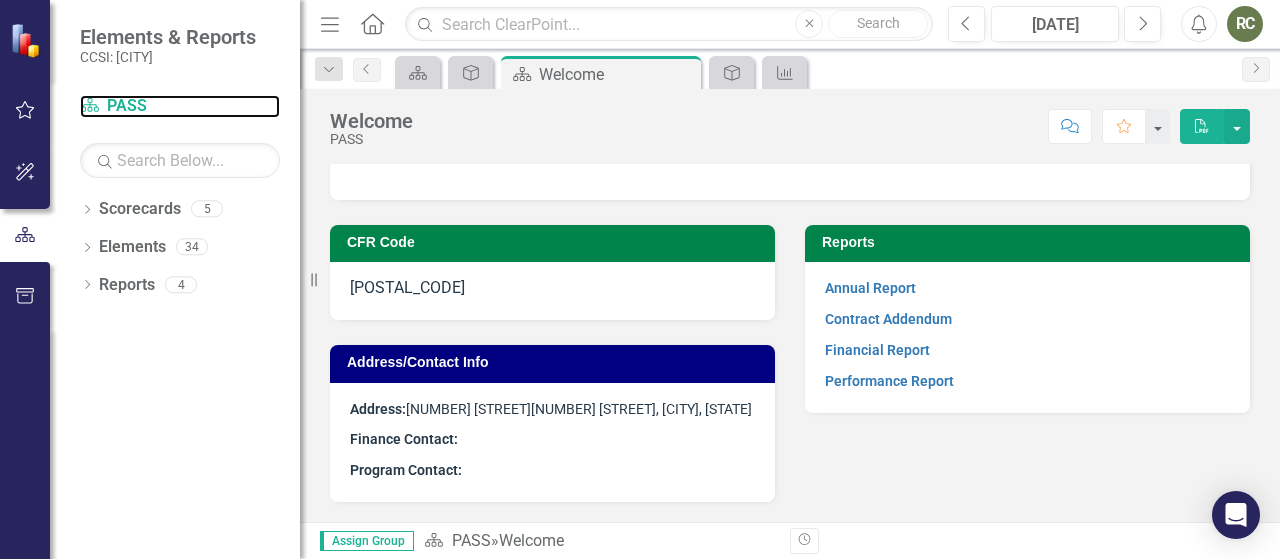 scroll, scrollTop: 0, scrollLeft: 0, axis: both 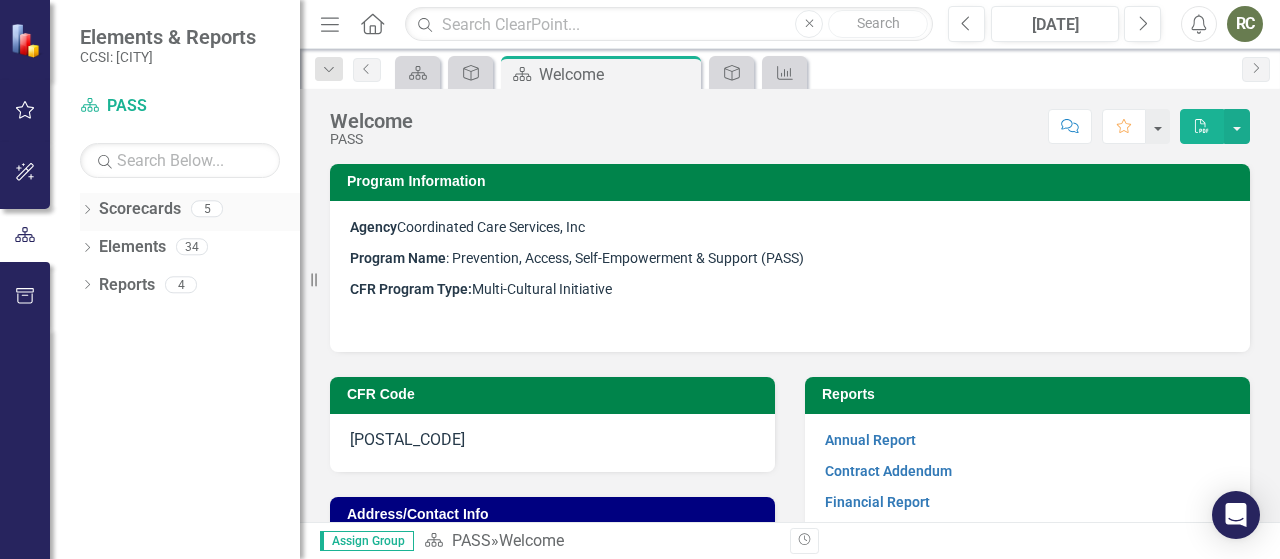 click 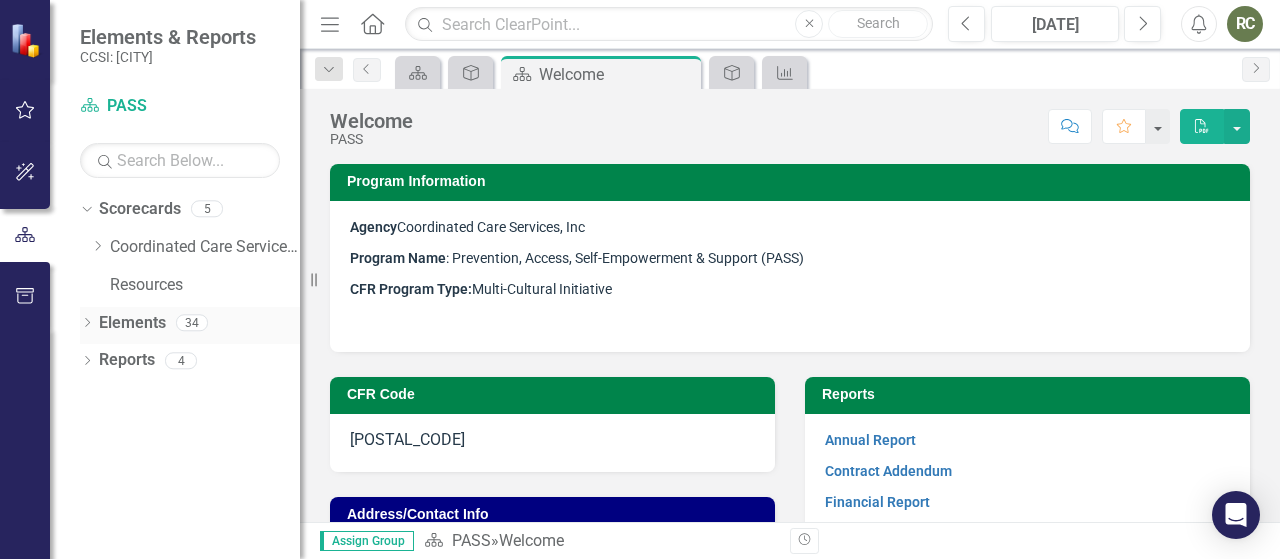 click on "Dropdown" 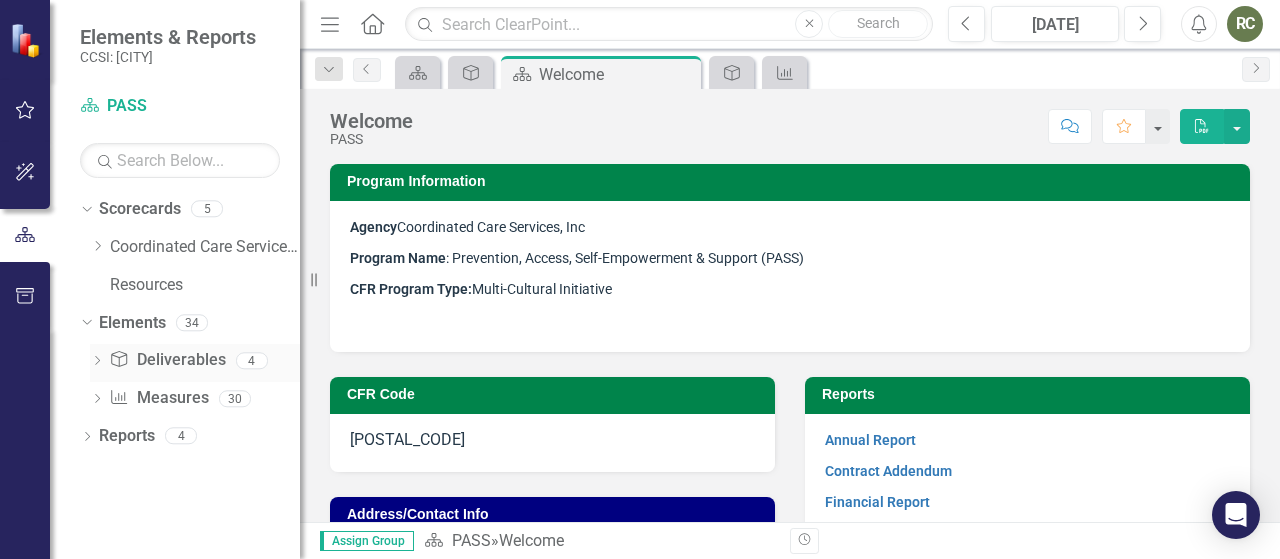 click on "Dropdown" 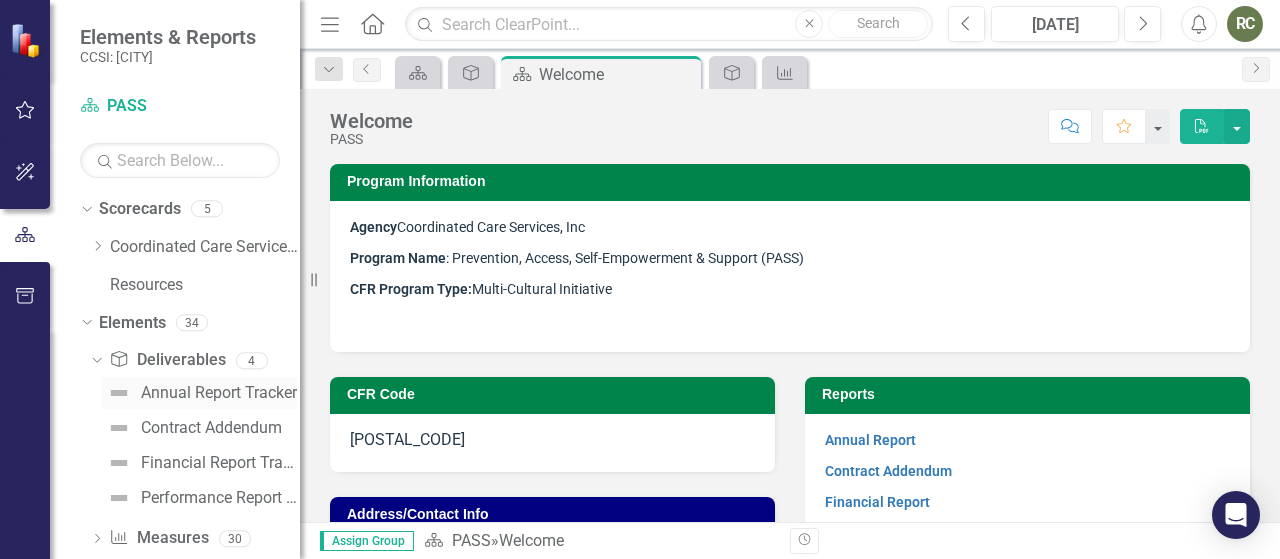 click on "Annual Report Tracker" at bounding box center [219, 393] 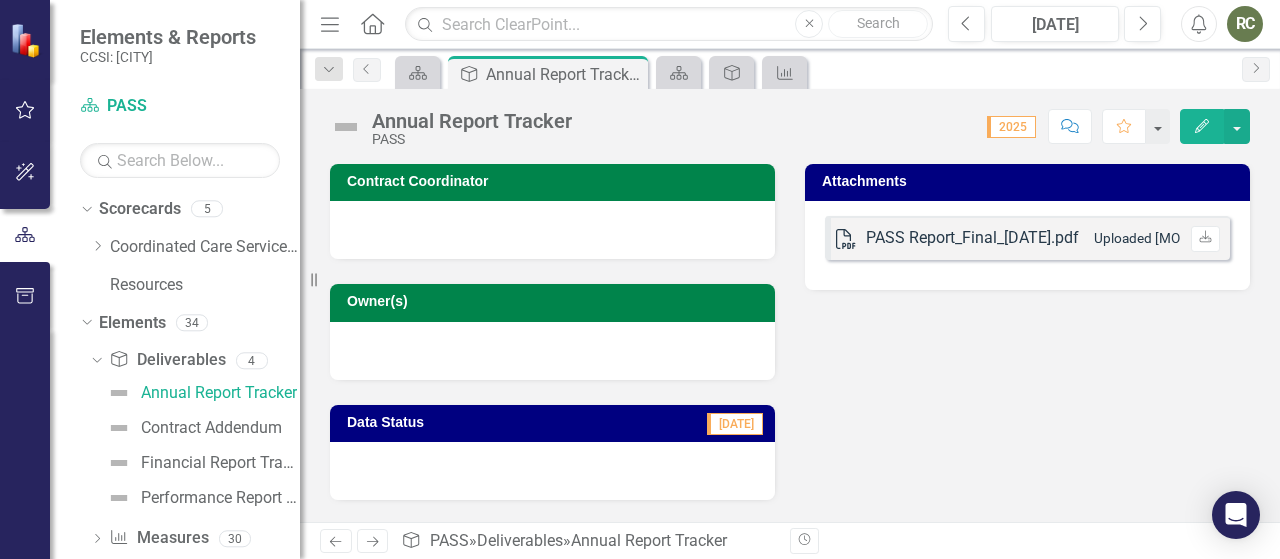 click at bounding box center [552, 471] 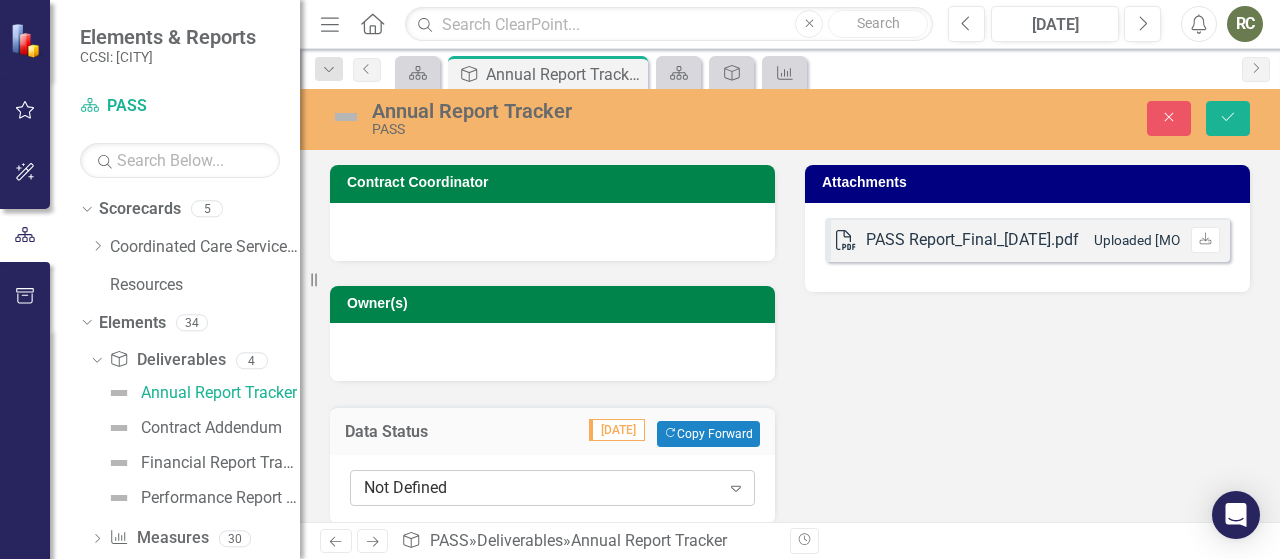 click on "Expand" 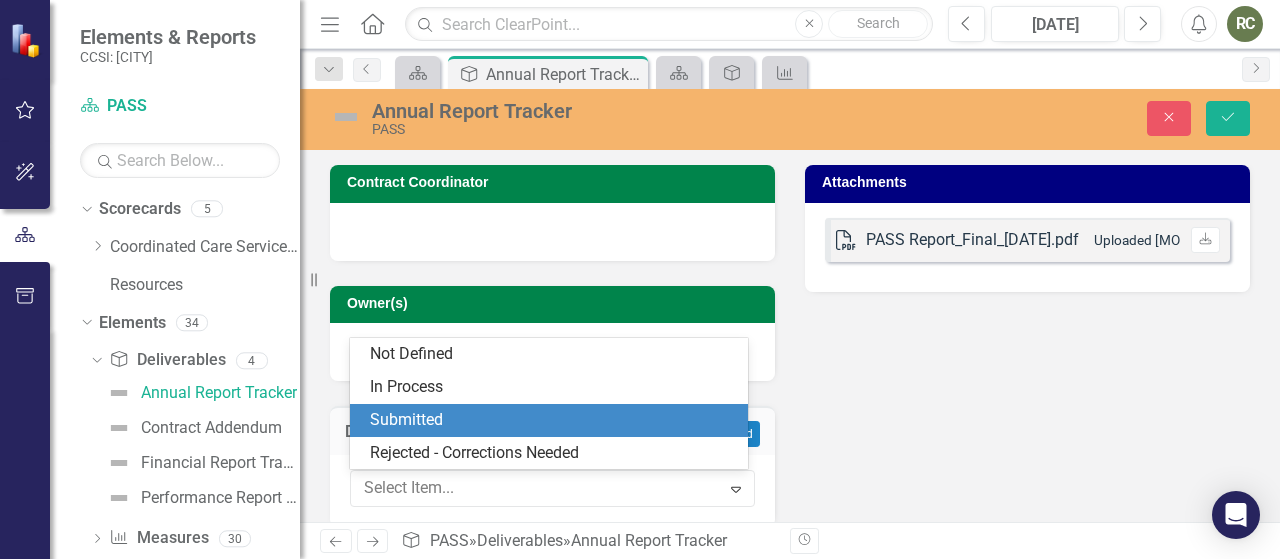 click on "Submitted" at bounding box center [553, 420] 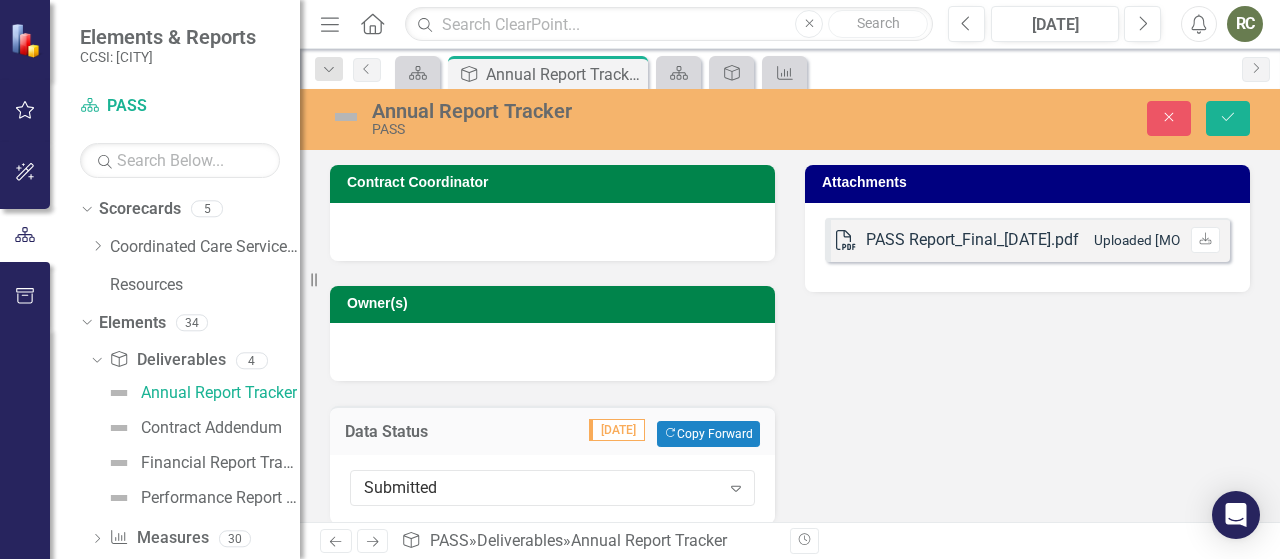 scroll, scrollTop: 20, scrollLeft: 0, axis: vertical 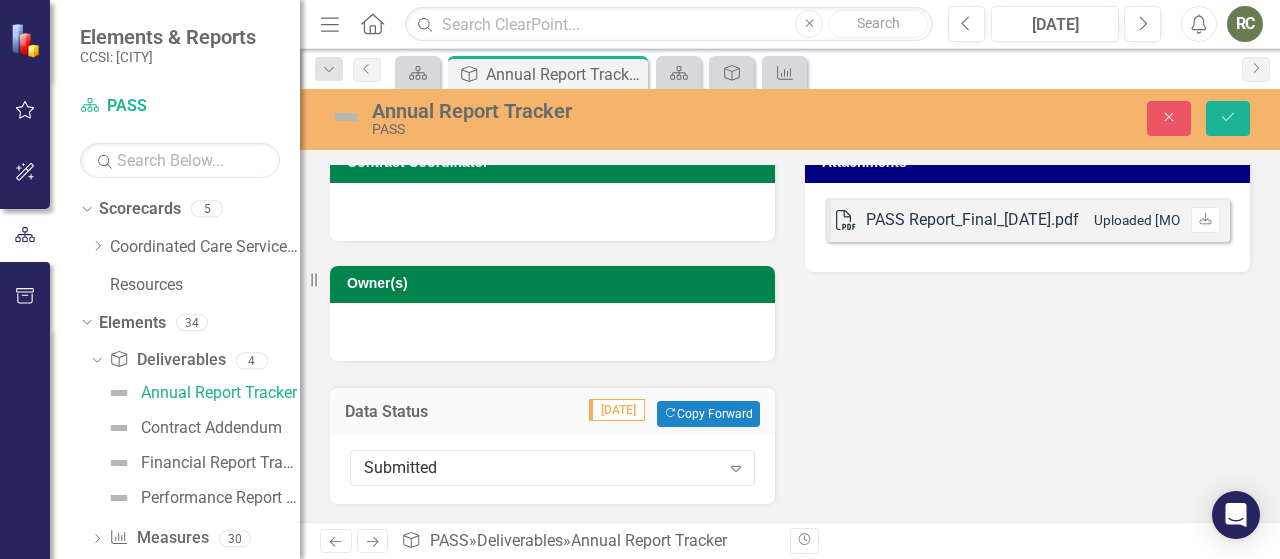 click on "Contract Coordinator Owner(s) Data Status [DATE] Copy Forward Copy Forward Submitted Expand Attachments PDF PASS Report_Final_[DATE].pdf Uploaded [MONTH] [DAY], [YEAR] [TIME] Download" at bounding box center [790, 312] 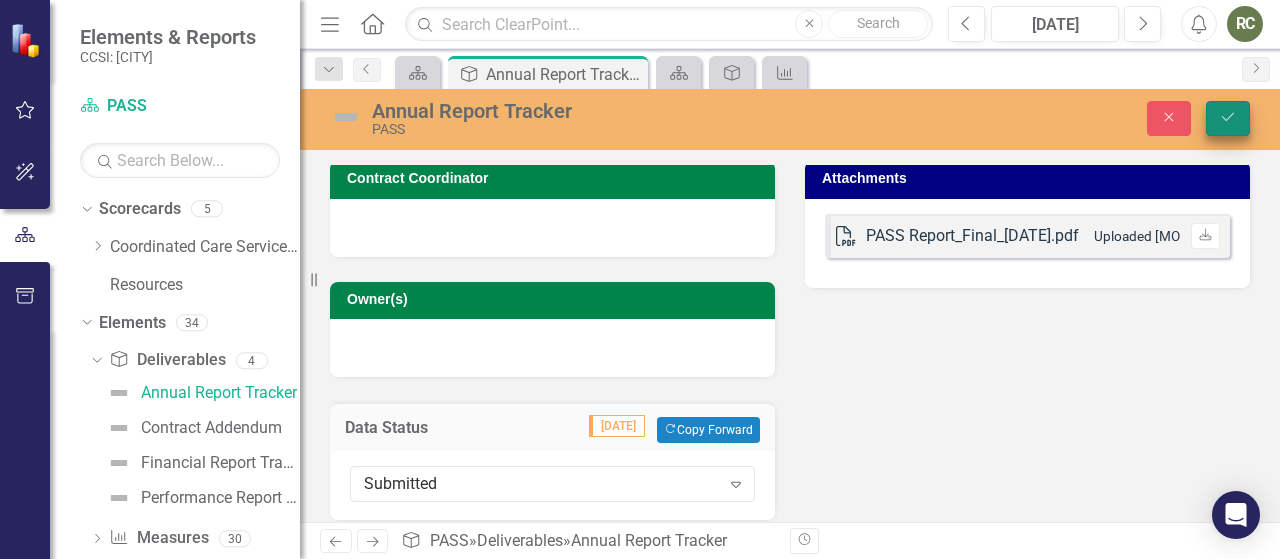 scroll, scrollTop: 0, scrollLeft: 0, axis: both 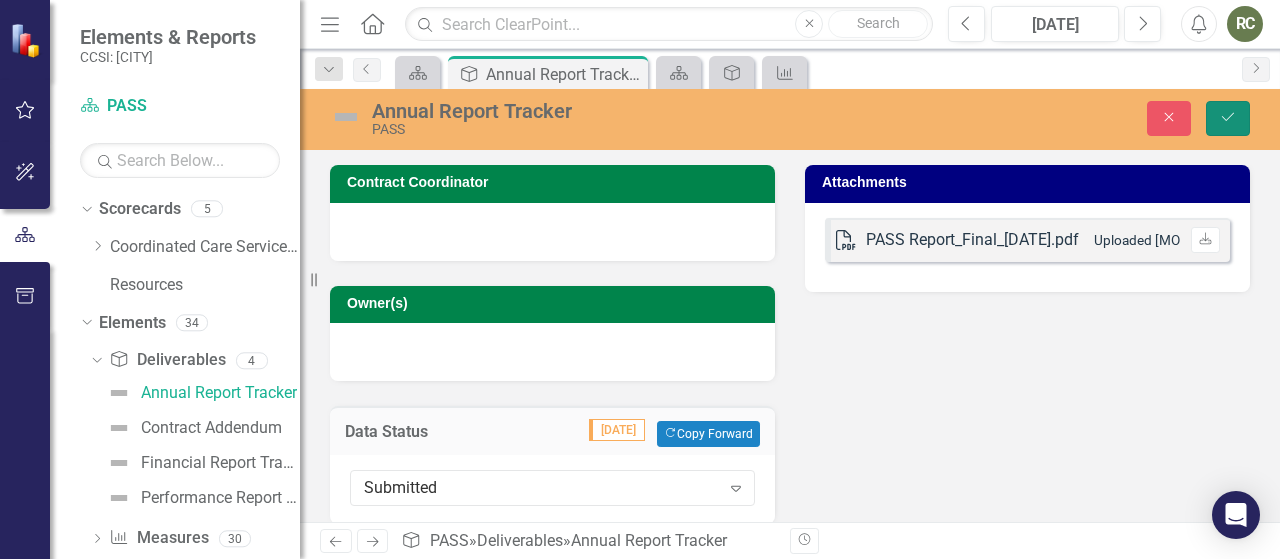 click on "Save" 